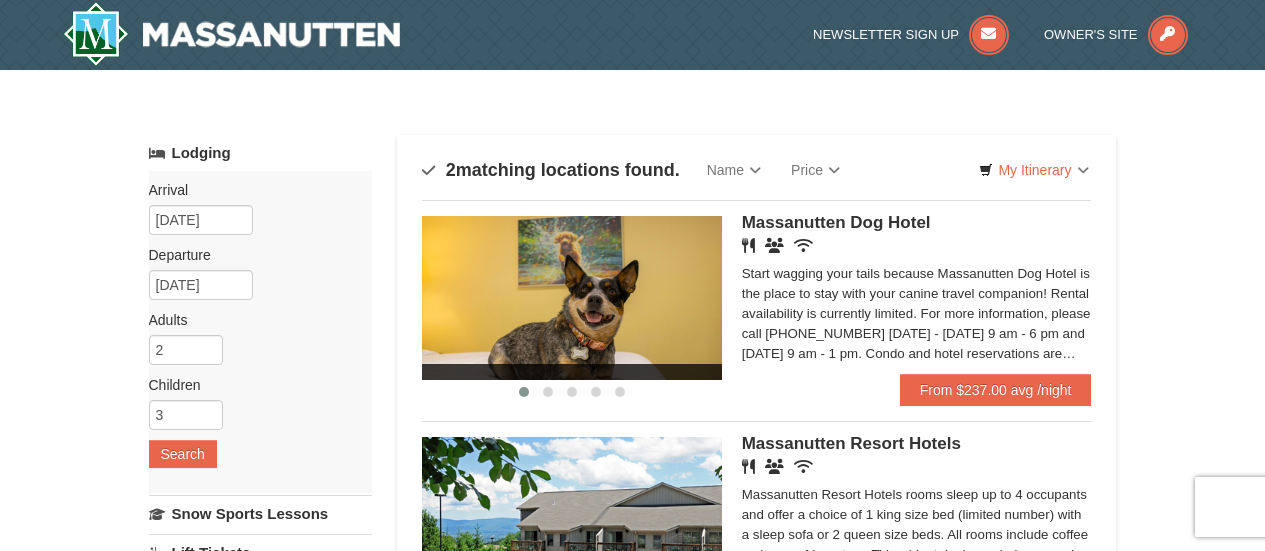scroll, scrollTop: 327, scrollLeft: 0, axis: vertical 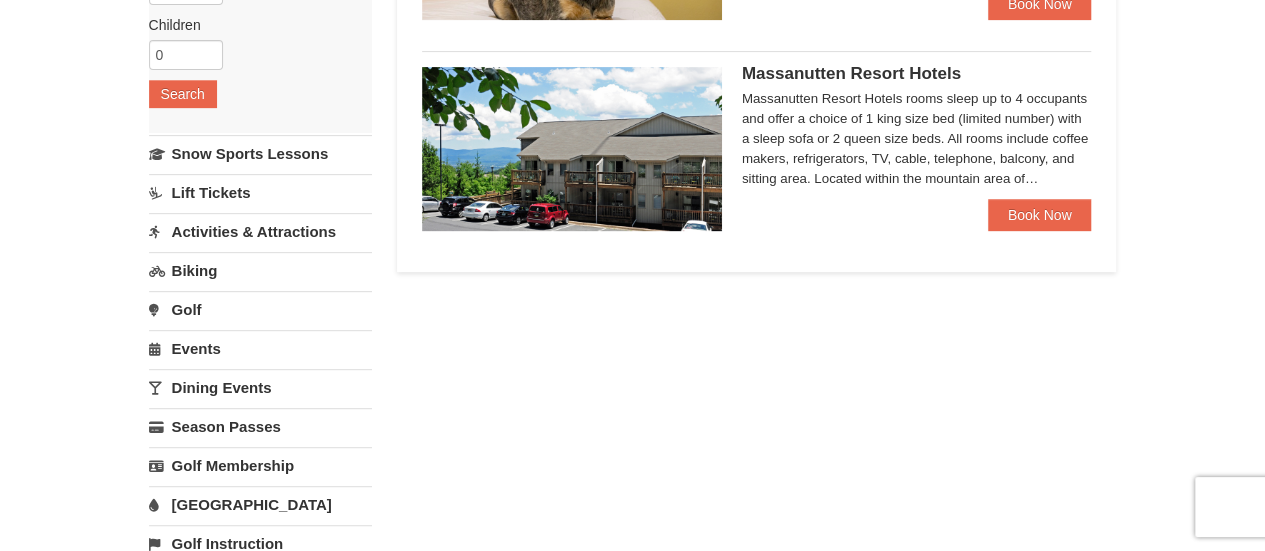 click on "Browser Not Supported
We notice you are using a browser which will not provide the best experience. We recommend using newer versions Chrome, Firefox, and Edge.
Chrome
Firefox
Edge
Safari
Select your preferred browser above to download.
Continue Anyway
Skip to Main Content
Skip to Main Content
Newsletter Sign Up
Owner's Site
×" at bounding box center [632, 494] 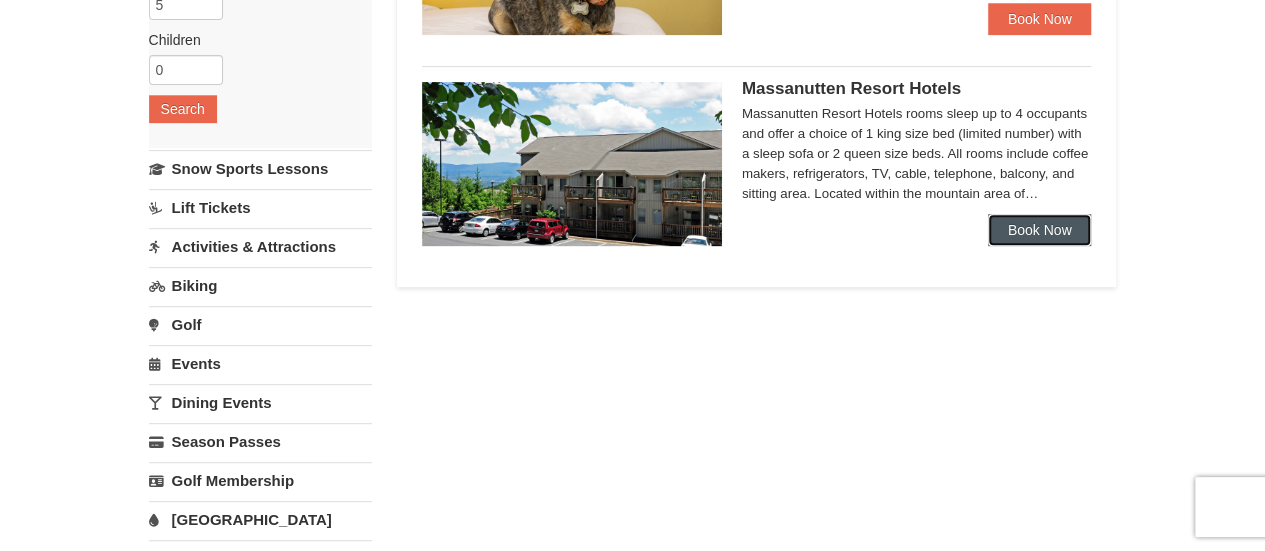 click on "Book Now" at bounding box center (1040, 230) 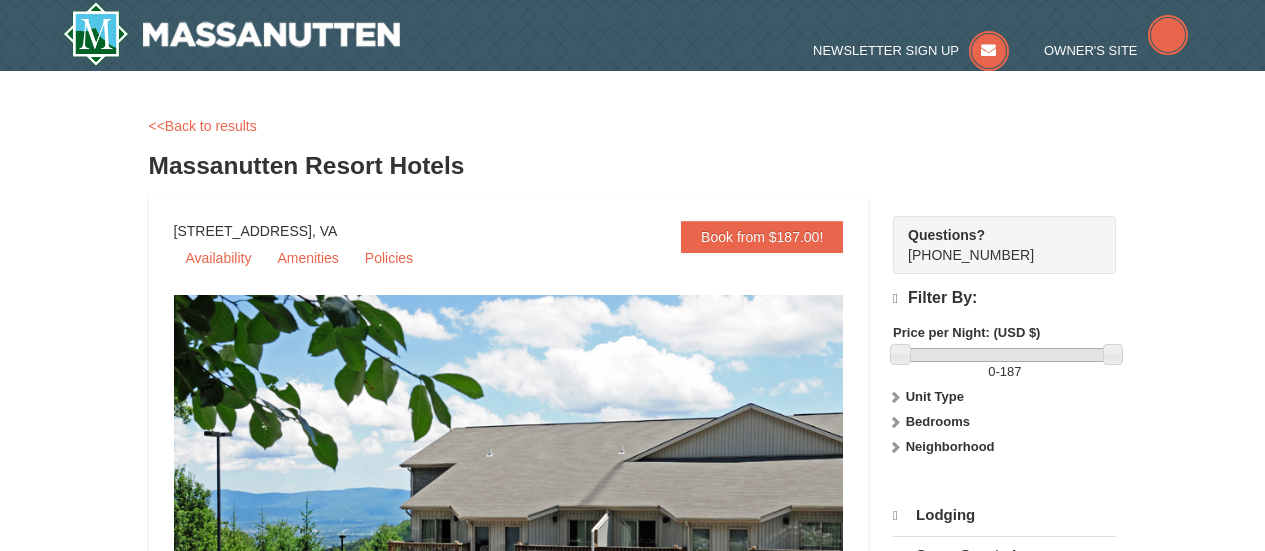 scroll, scrollTop: 0, scrollLeft: 0, axis: both 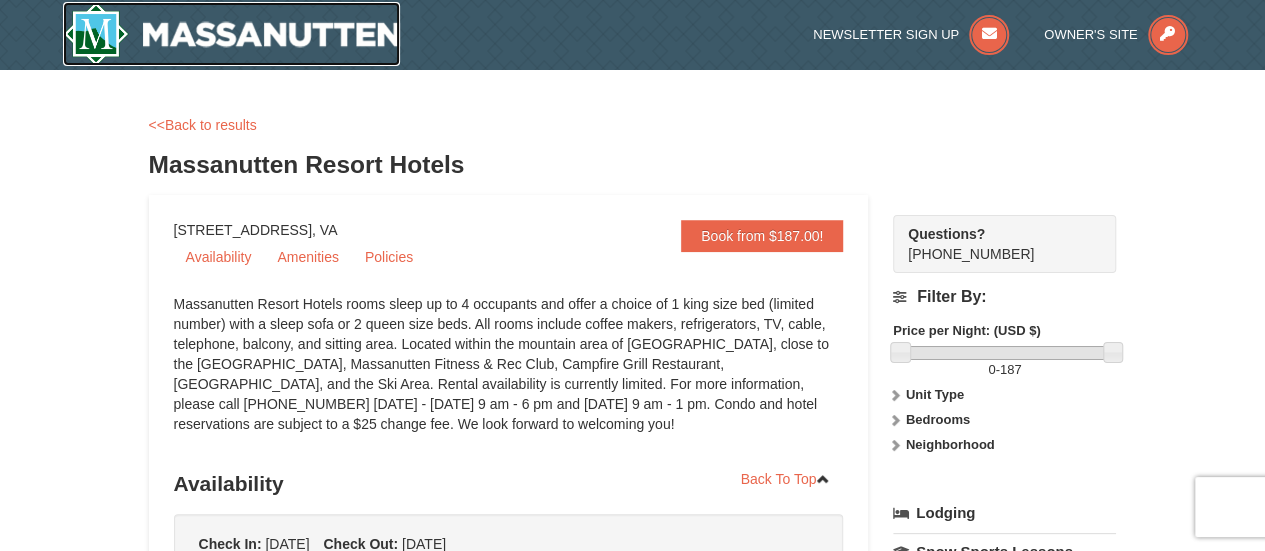 click at bounding box center [232, 34] 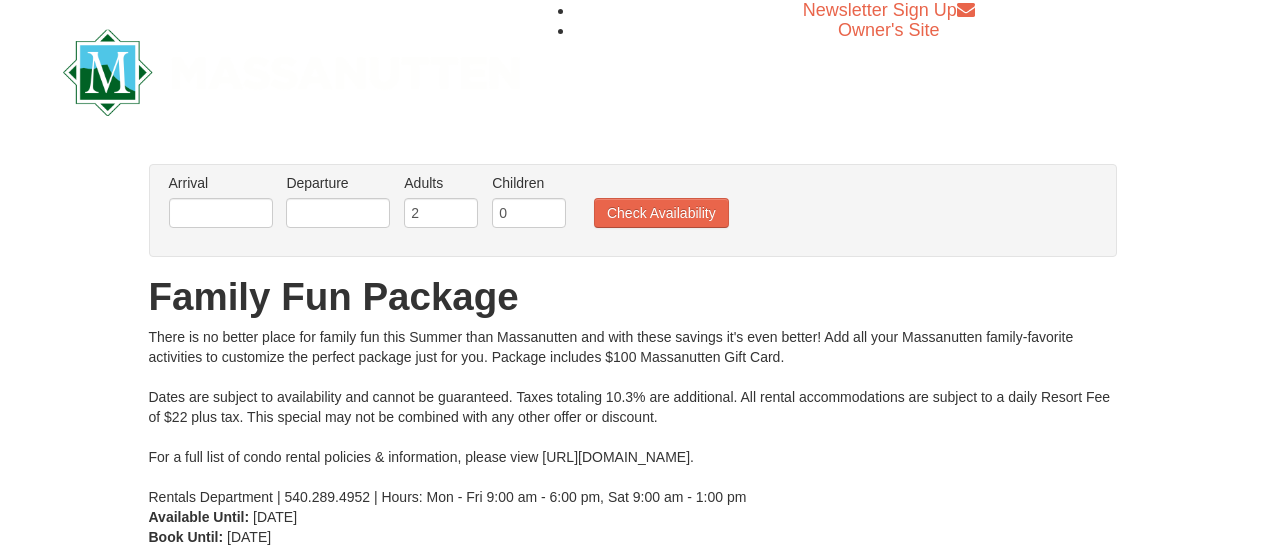scroll, scrollTop: 0, scrollLeft: 0, axis: both 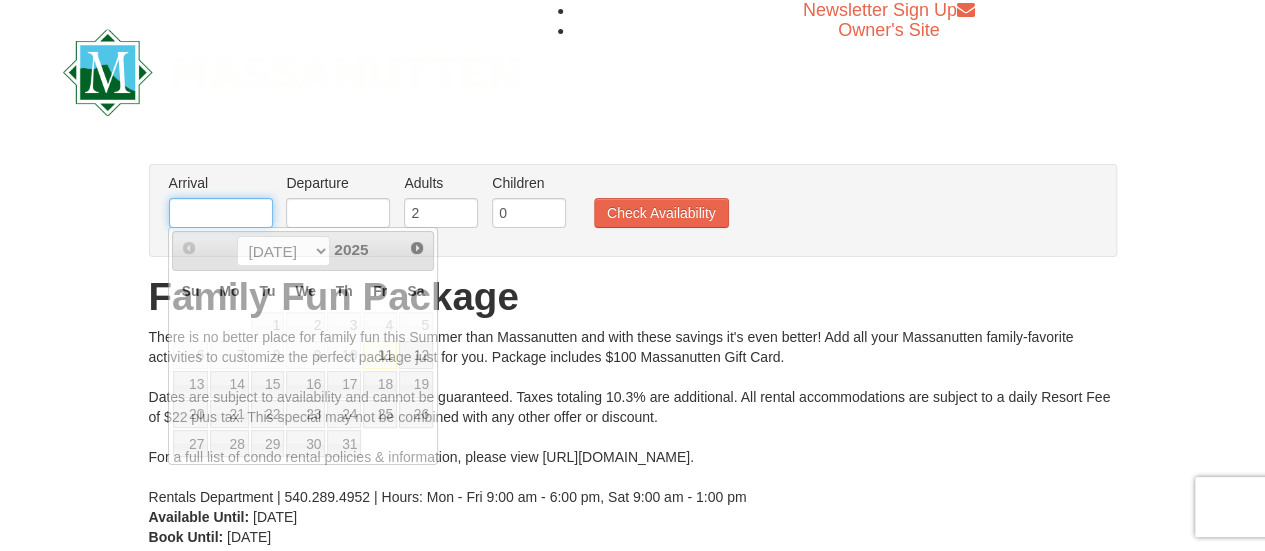 click at bounding box center [221, 213] 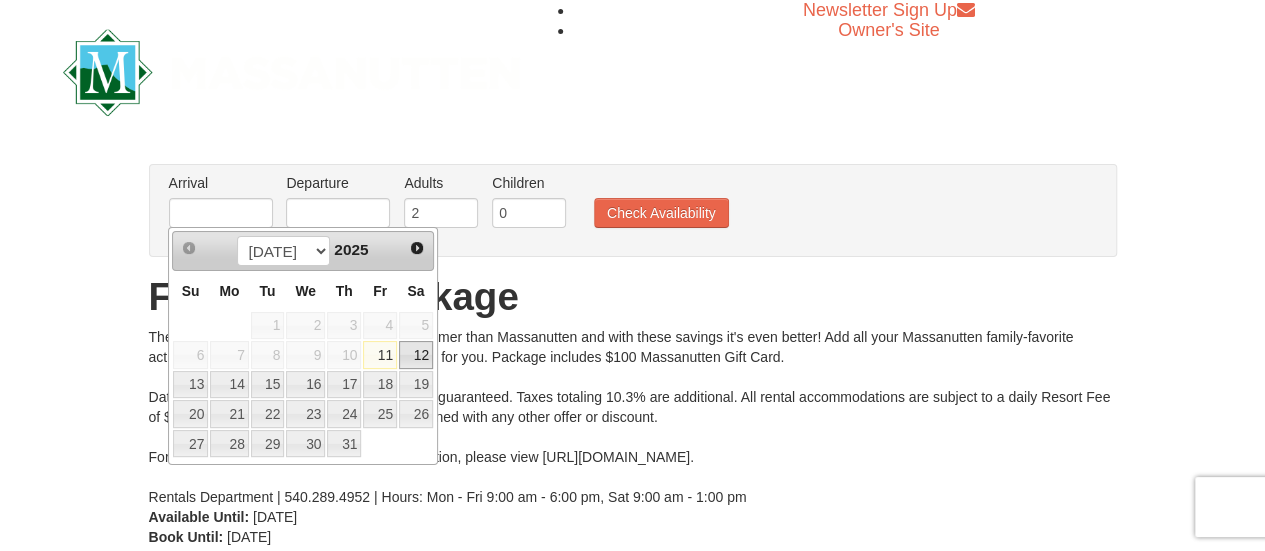 click on "12" at bounding box center (416, 355) 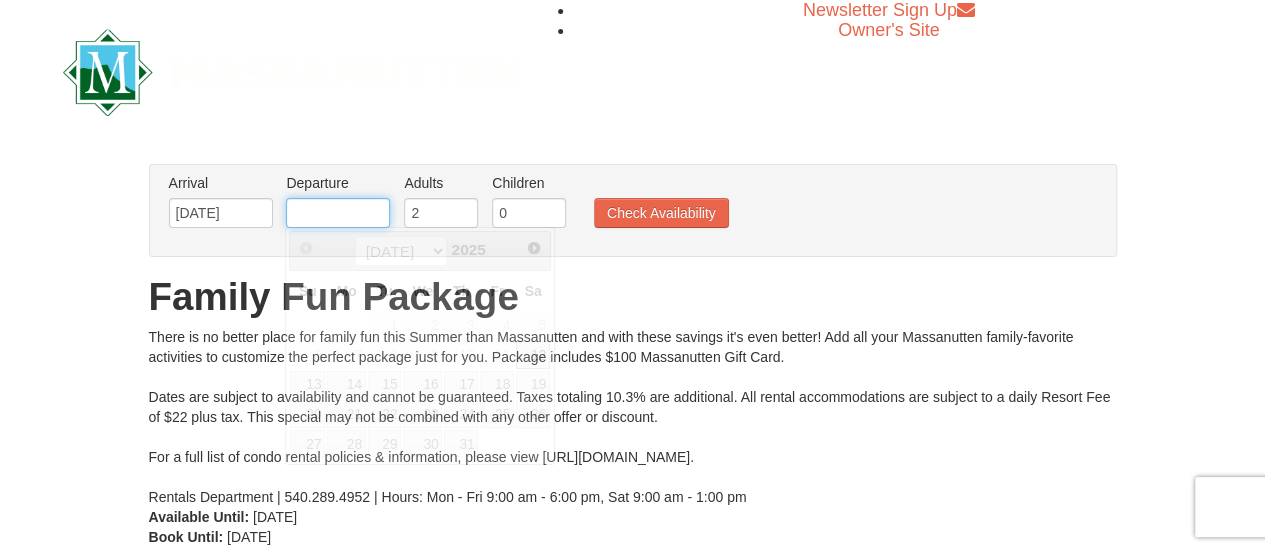 click at bounding box center (338, 213) 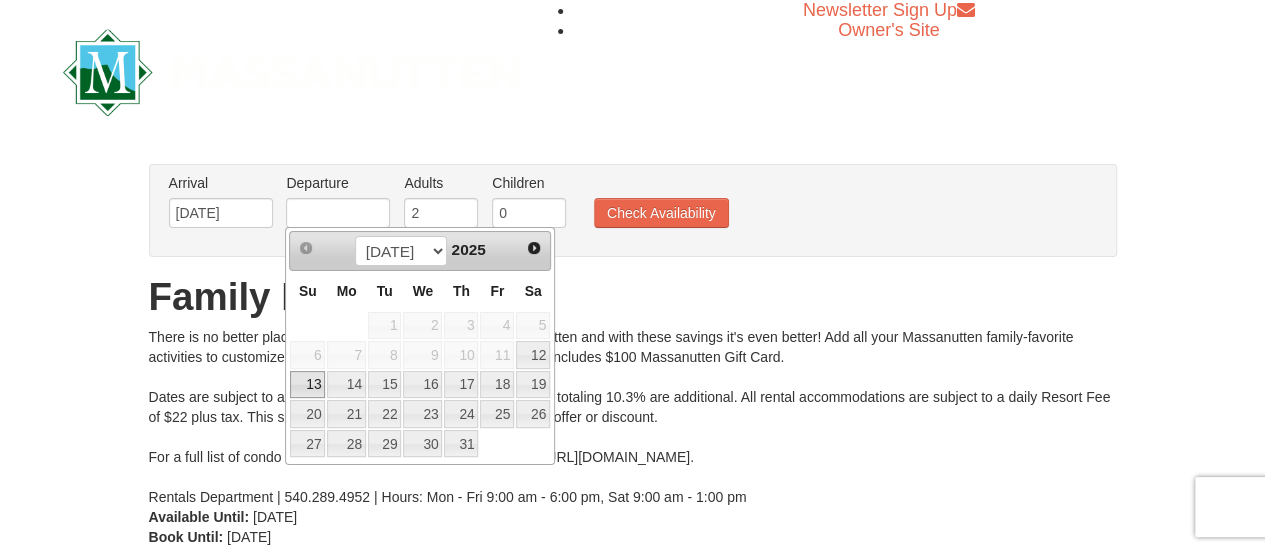click on "13" at bounding box center [307, 385] 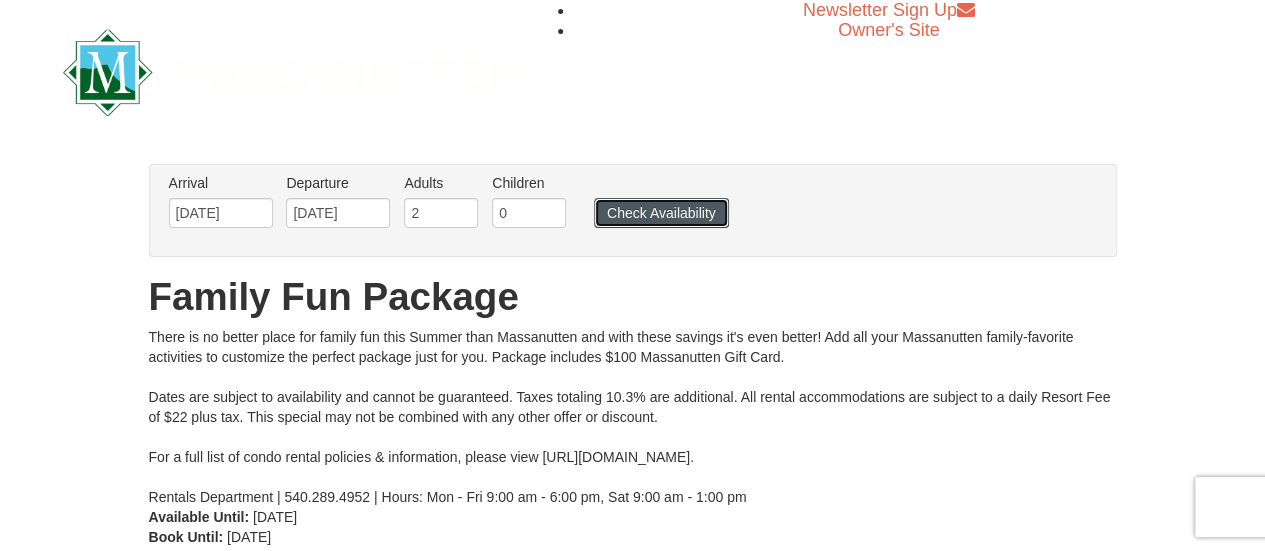 click on "Check Availability" at bounding box center [661, 213] 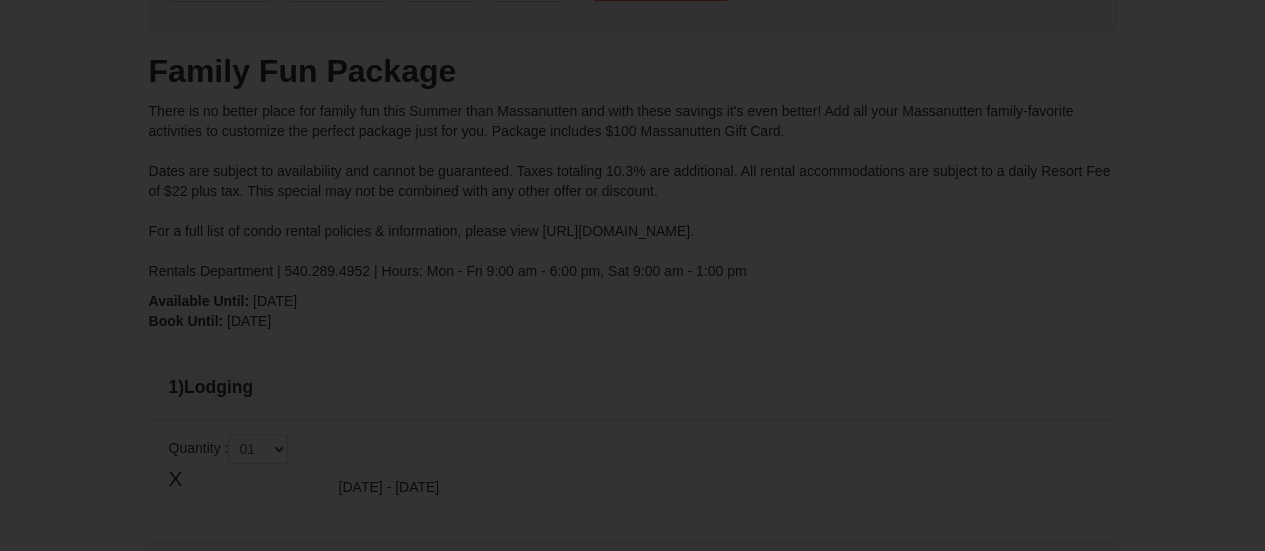 scroll, scrollTop: 0, scrollLeft: 0, axis: both 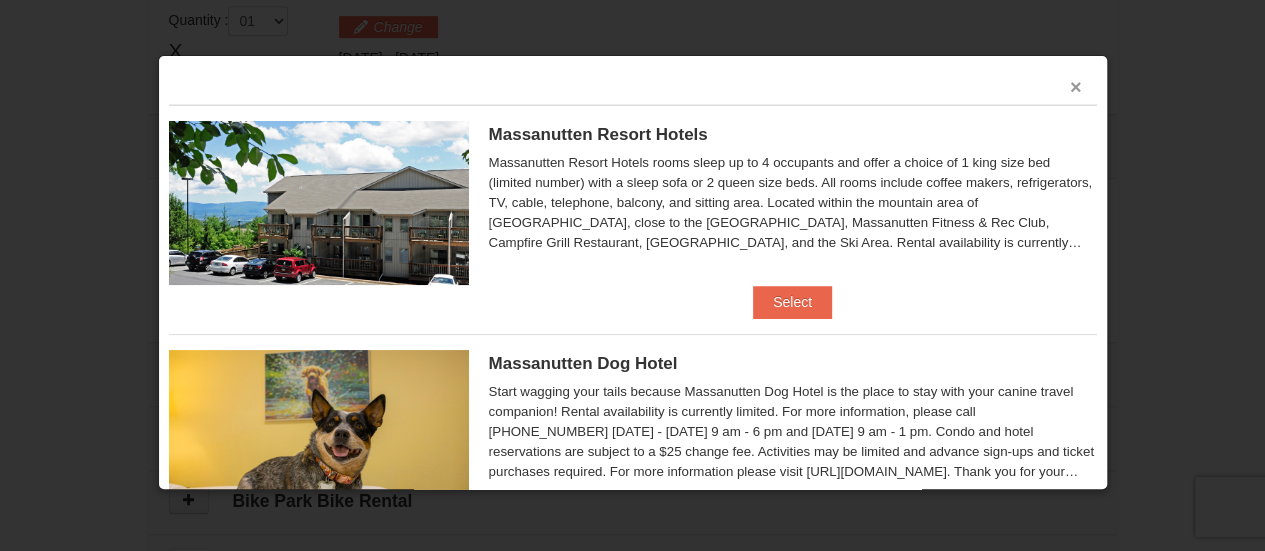 click on "×" at bounding box center [1076, 87] 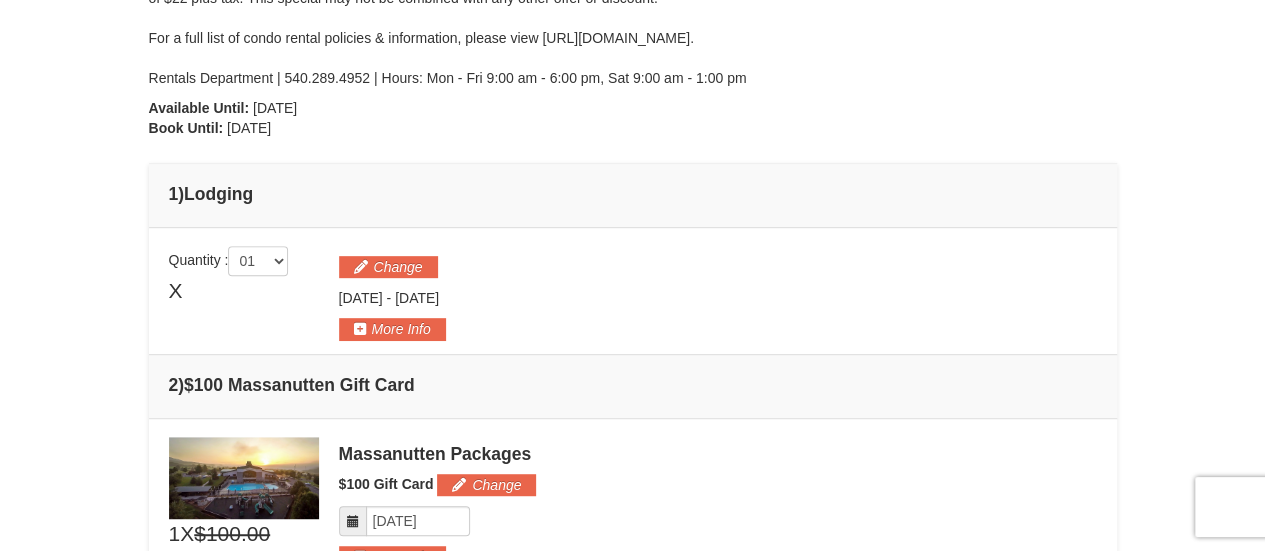 scroll, scrollTop: 0, scrollLeft: 0, axis: both 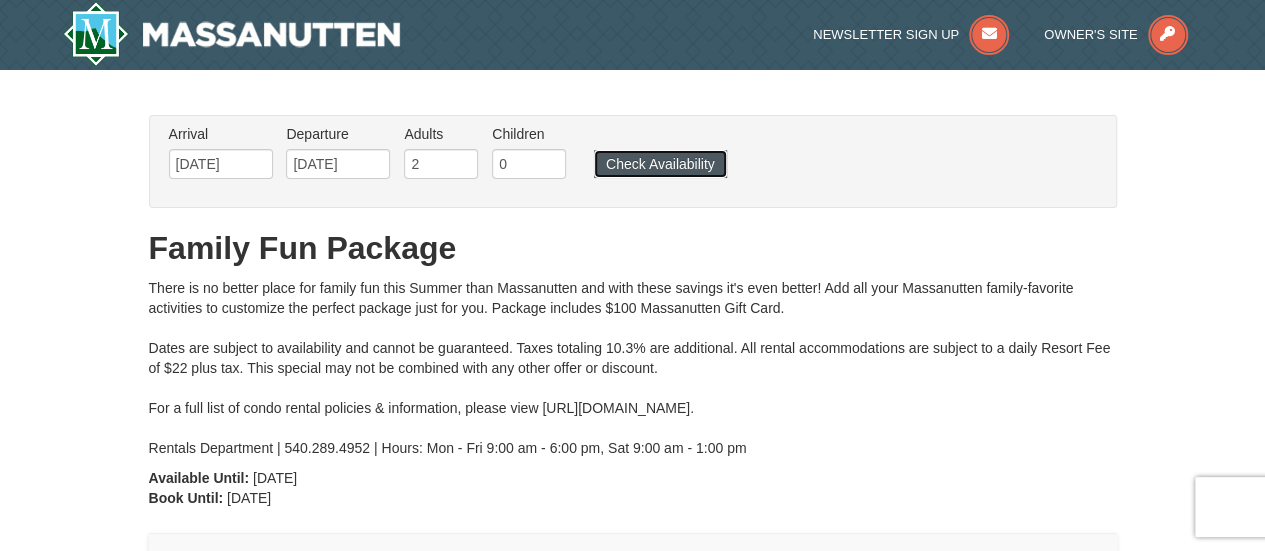 click on "Check Availability" at bounding box center (660, 164) 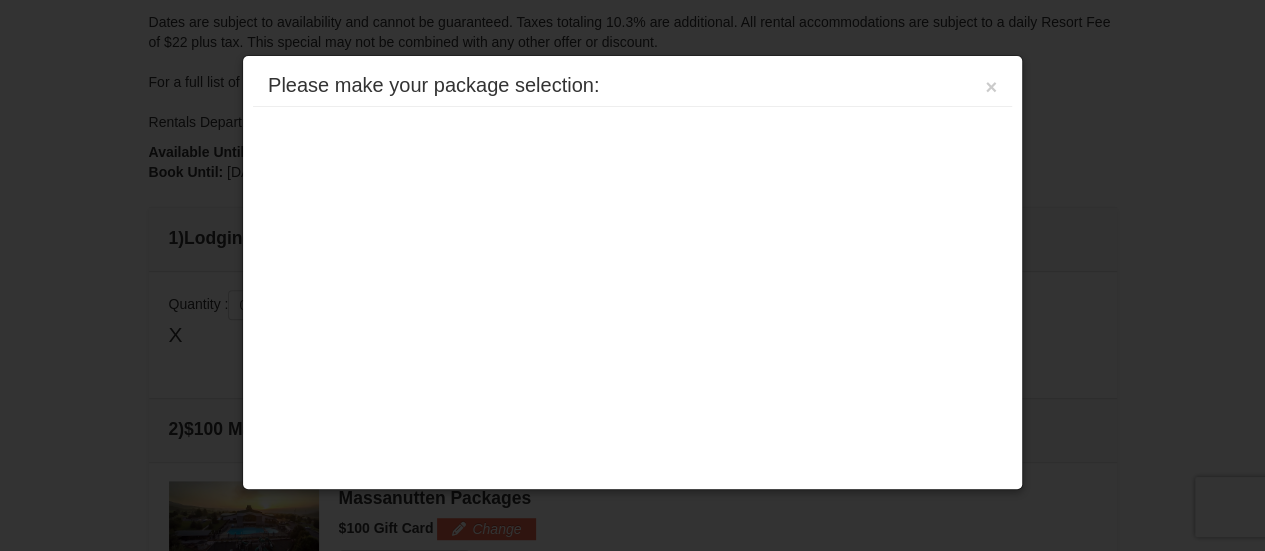 scroll, scrollTop: 547, scrollLeft: 0, axis: vertical 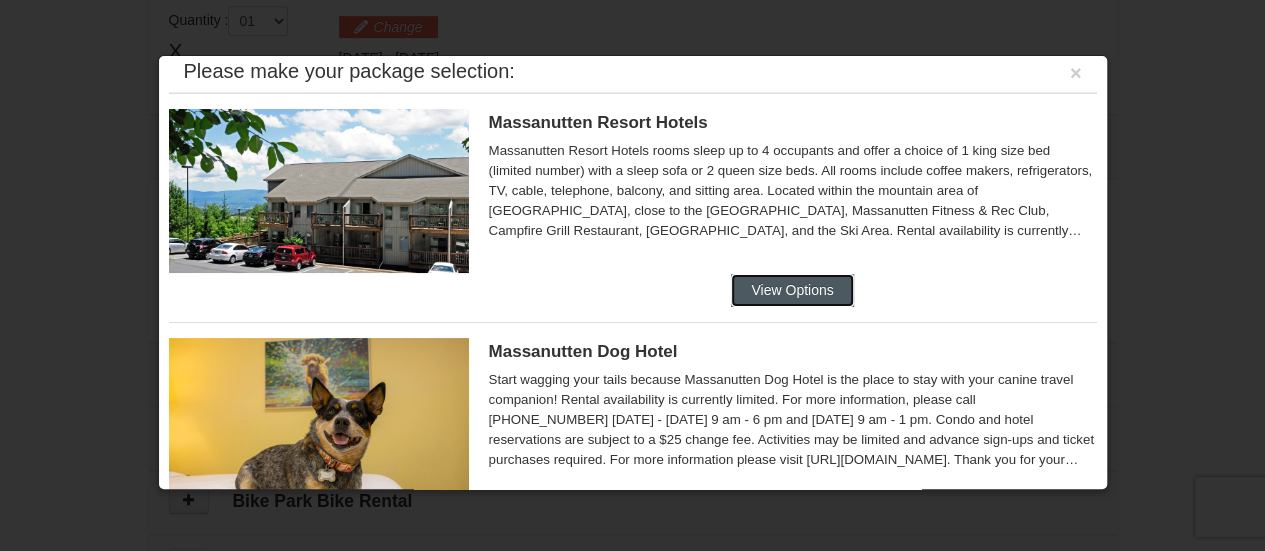 click on "View Options" at bounding box center (792, 290) 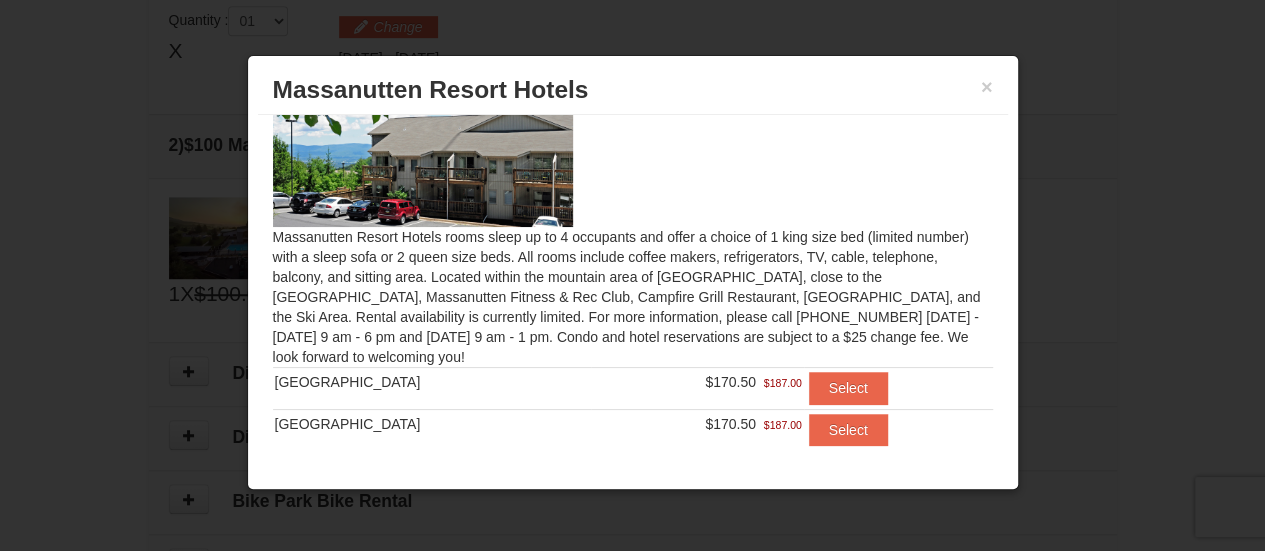 scroll, scrollTop: 96, scrollLeft: 0, axis: vertical 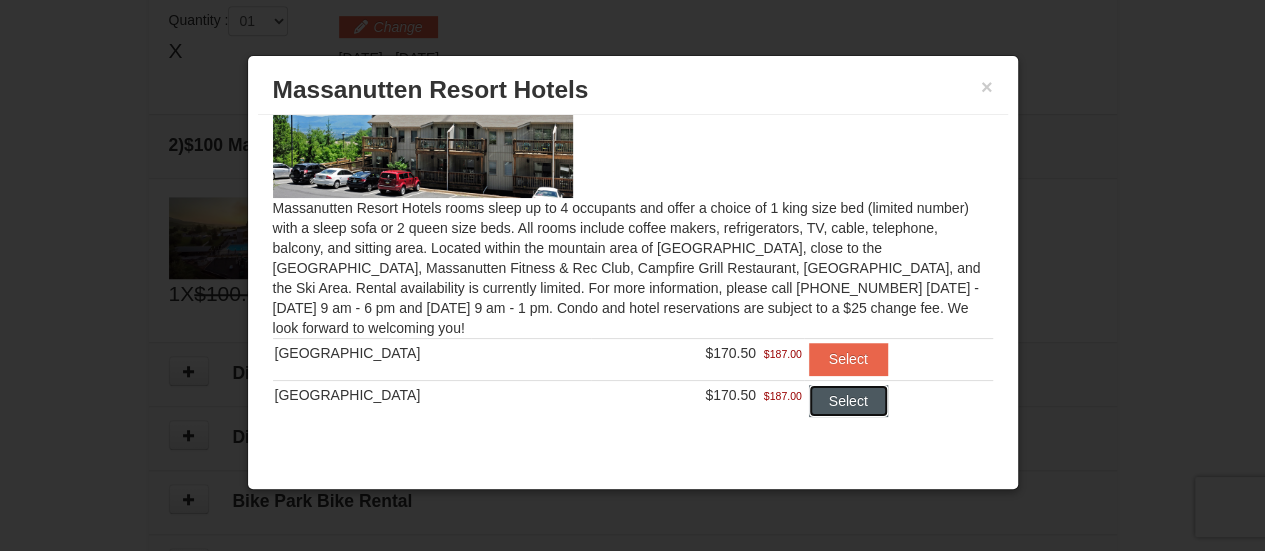 click on "Select" at bounding box center [848, 401] 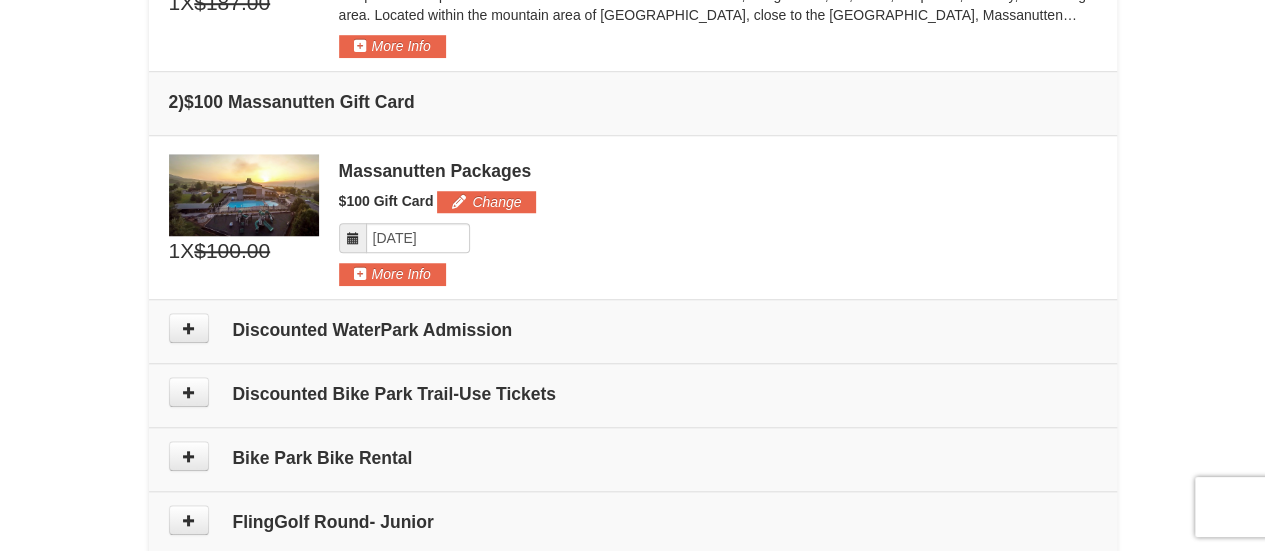 scroll, scrollTop: 748, scrollLeft: 0, axis: vertical 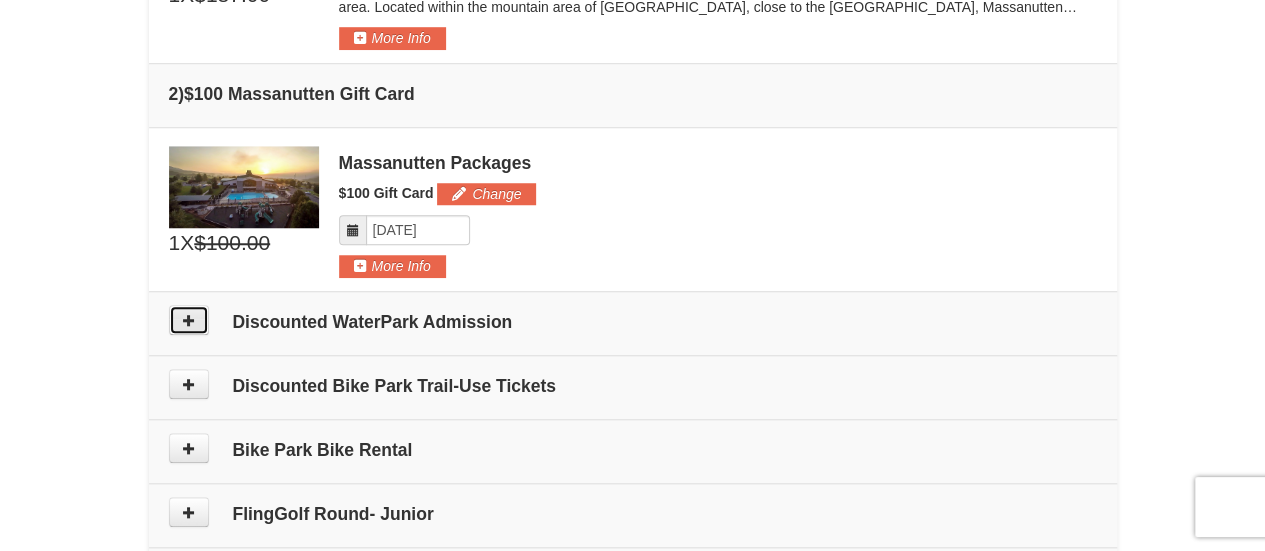 click at bounding box center (189, 320) 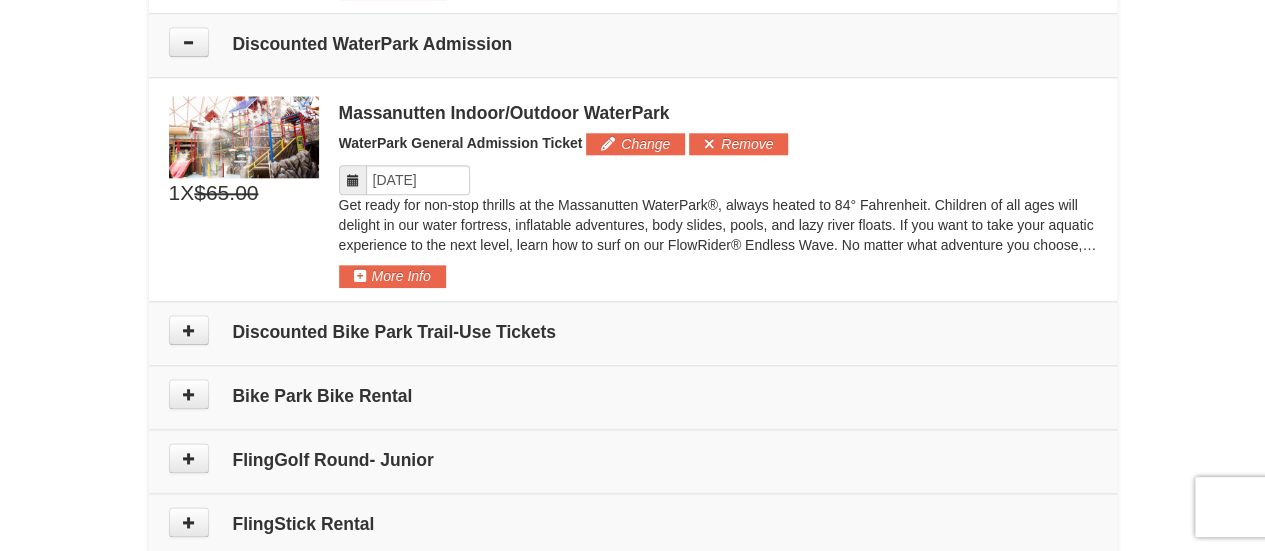scroll, scrollTop: 1036, scrollLeft: 0, axis: vertical 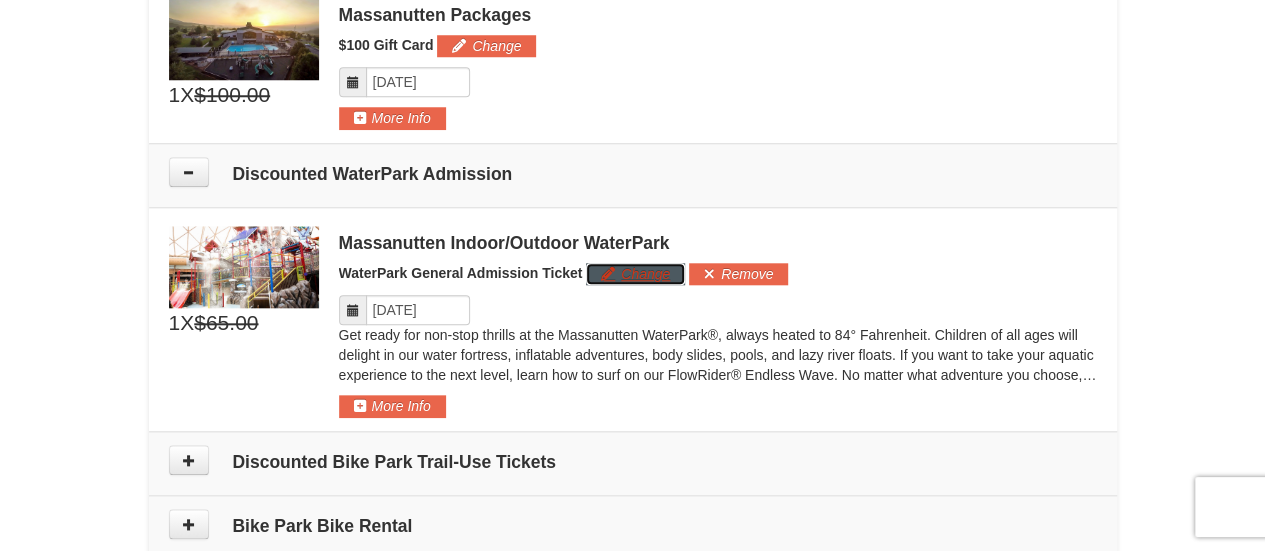 click on "Change" at bounding box center (635, 274) 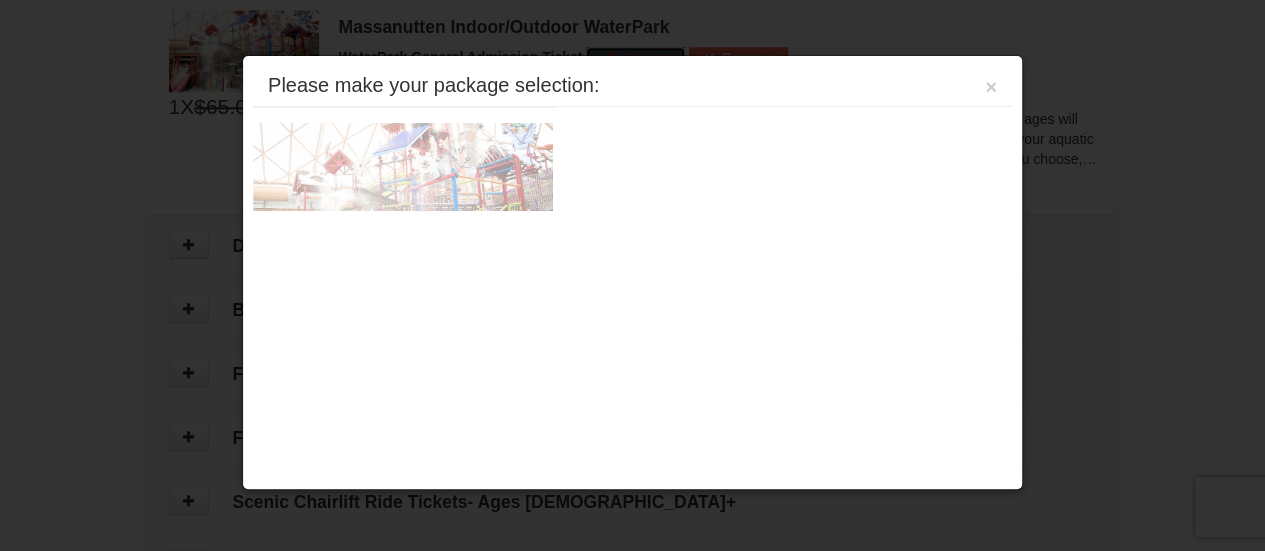 scroll, scrollTop: 1118, scrollLeft: 0, axis: vertical 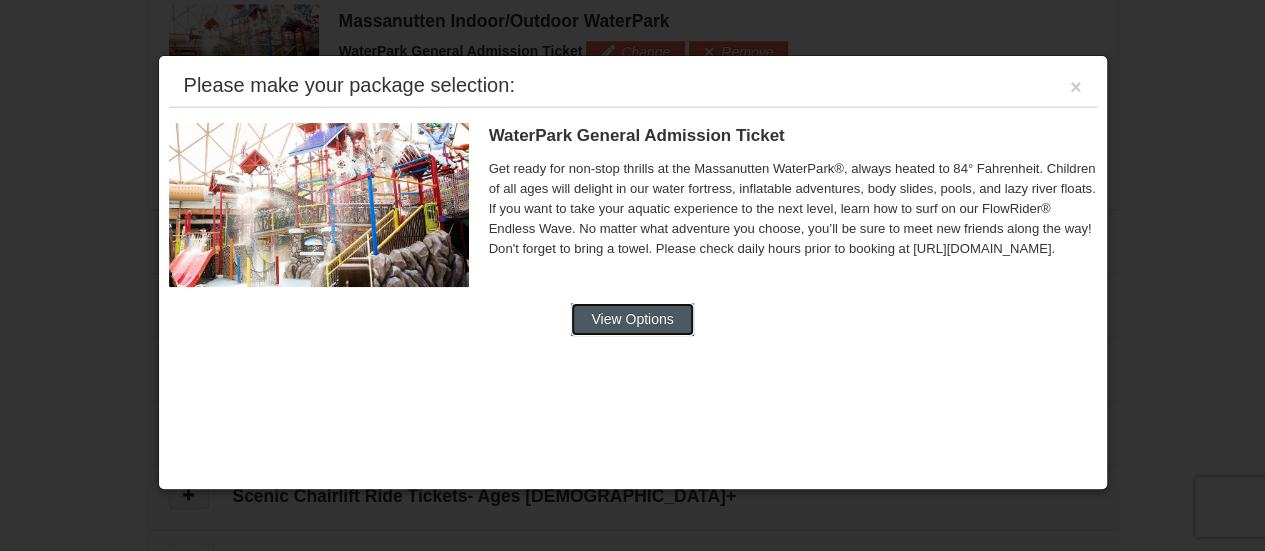 click on "View Options" at bounding box center [632, 319] 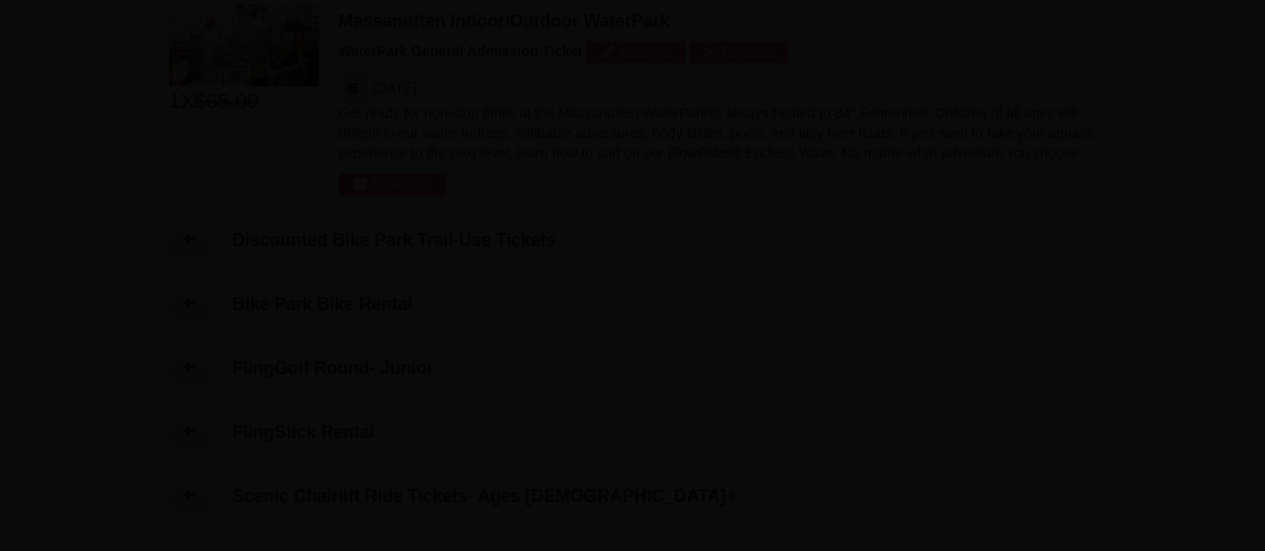 scroll, scrollTop: 0, scrollLeft: 0, axis: both 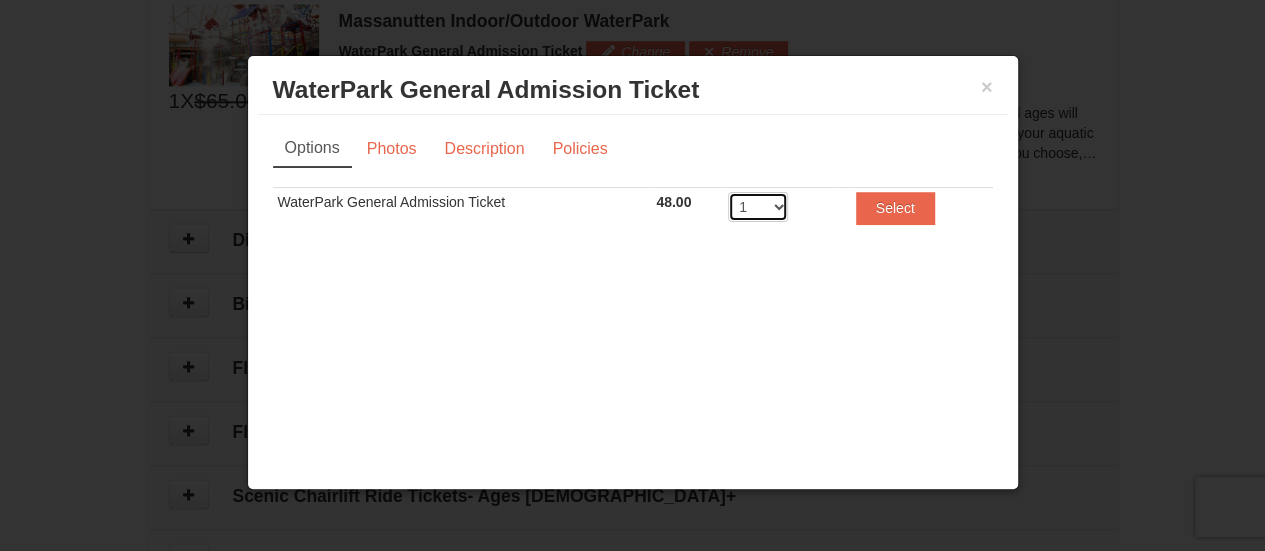 click on "1 2 3 4 5 6 7 8" at bounding box center [758, 207] 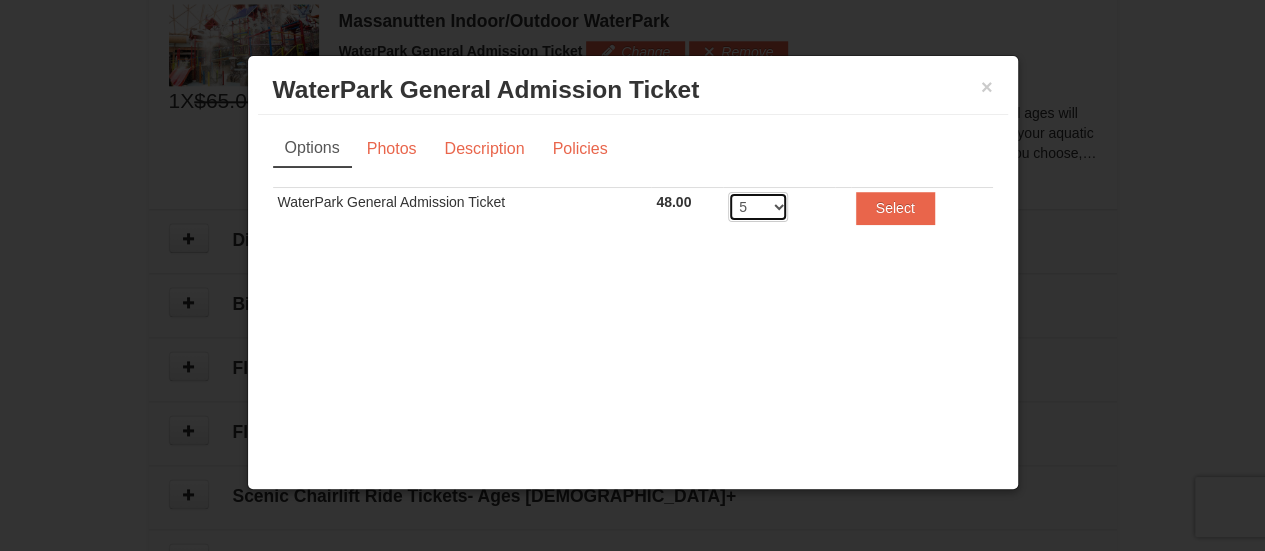 click on "1 2 3 4 5 6 7 8" at bounding box center [758, 207] 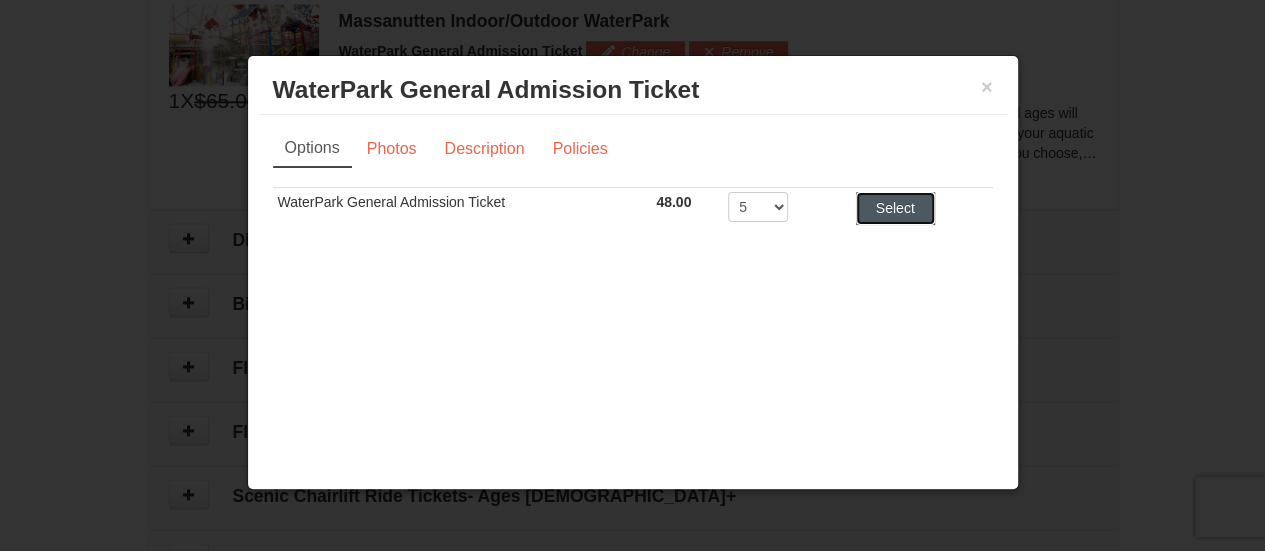 click on "Select" at bounding box center [895, 208] 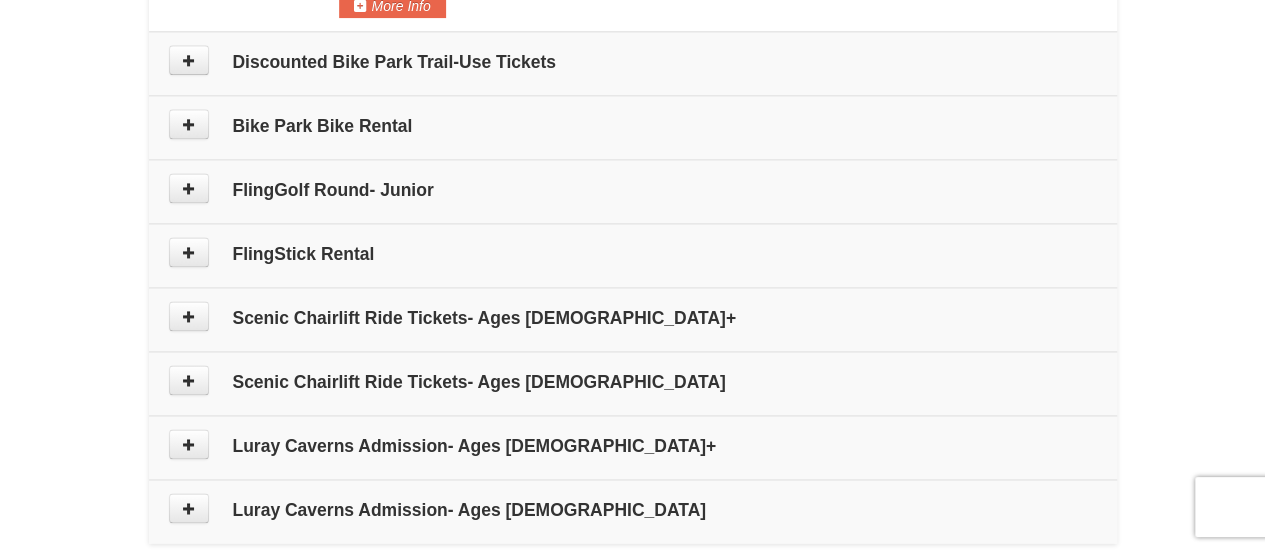 scroll, scrollTop: 1299, scrollLeft: 0, axis: vertical 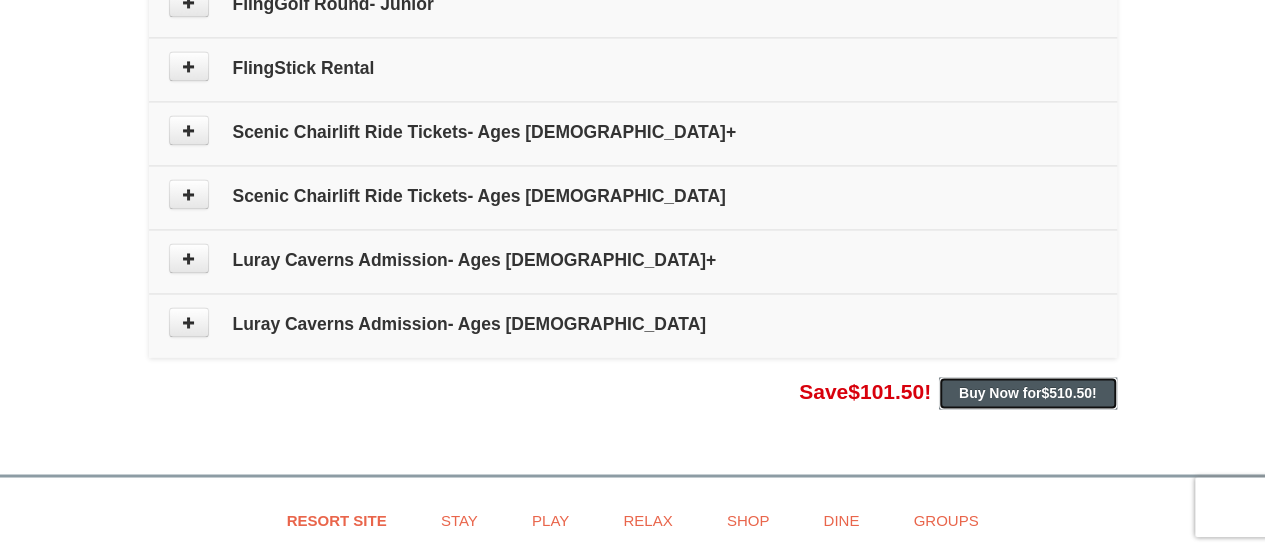 click on "Buy Now for
$510.50 !" at bounding box center (1028, 393) 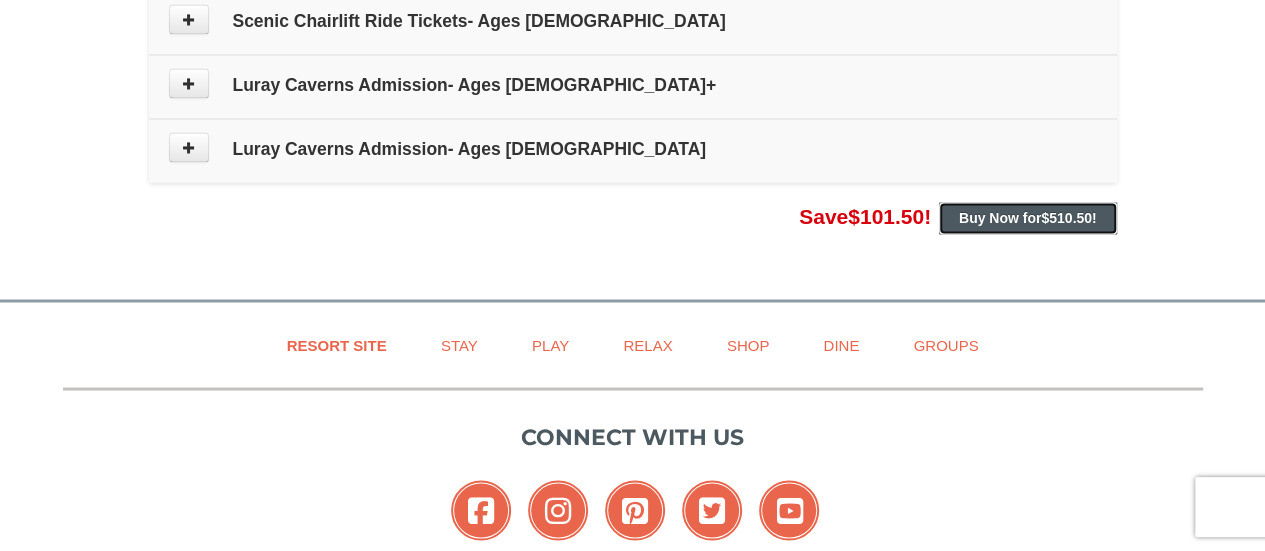 scroll, scrollTop: 1641, scrollLeft: 0, axis: vertical 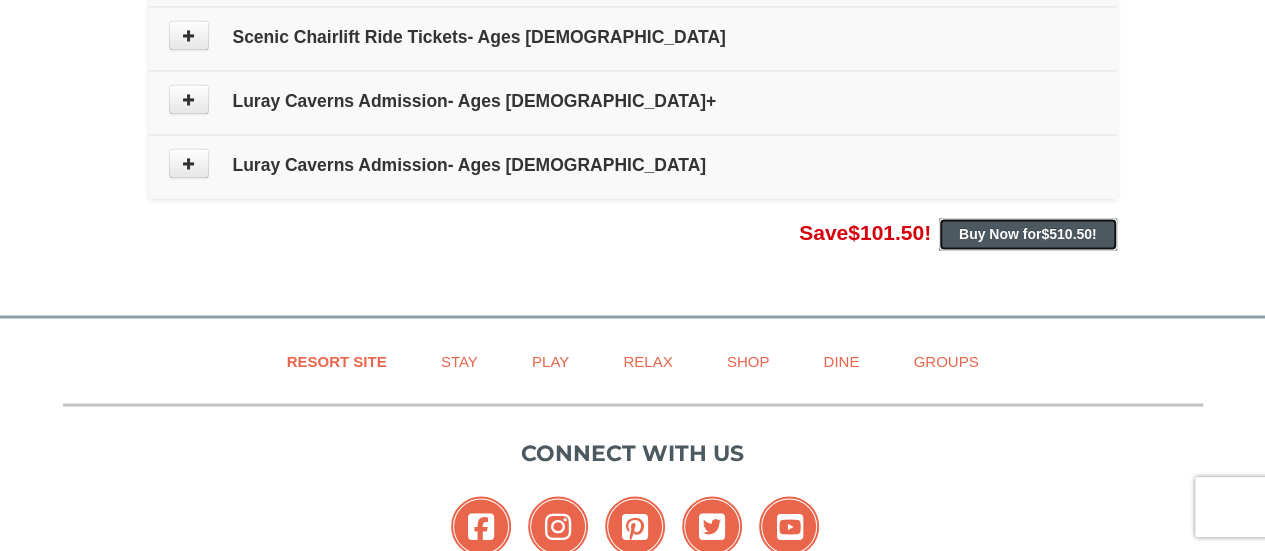 click on "Buy Now for
$510.50 !" at bounding box center [1028, 234] 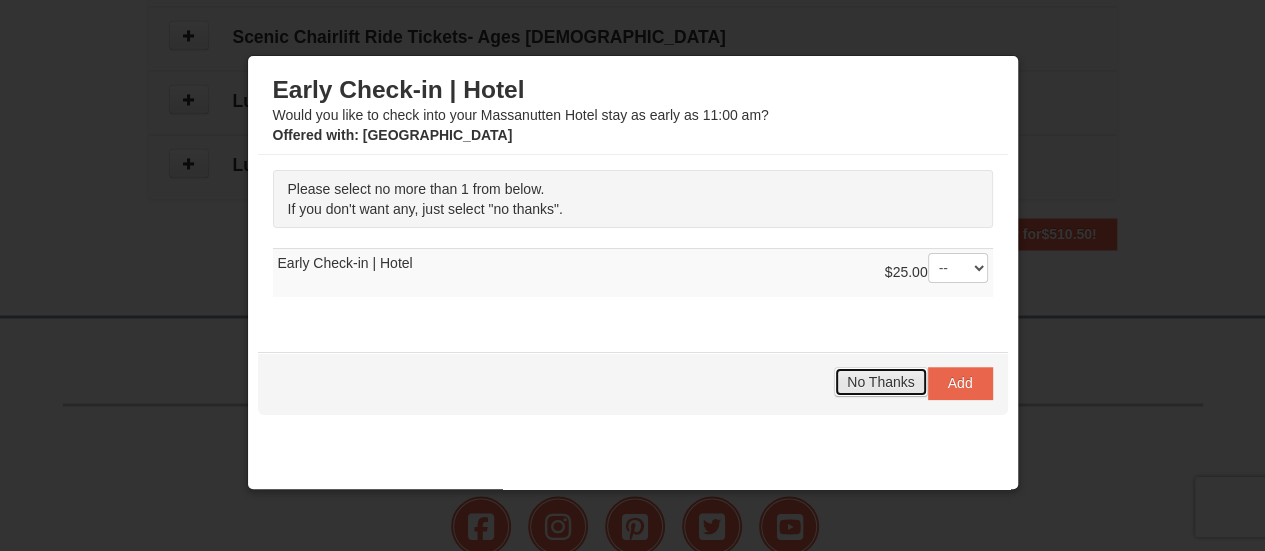 click on "No Thanks" at bounding box center (880, 382) 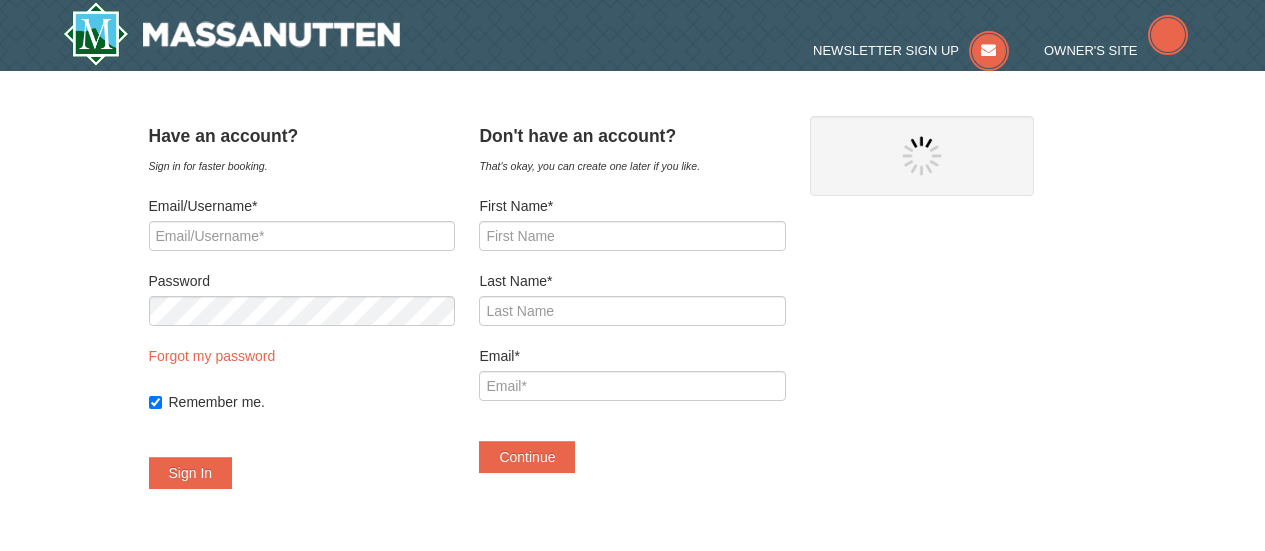 scroll, scrollTop: 0, scrollLeft: 0, axis: both 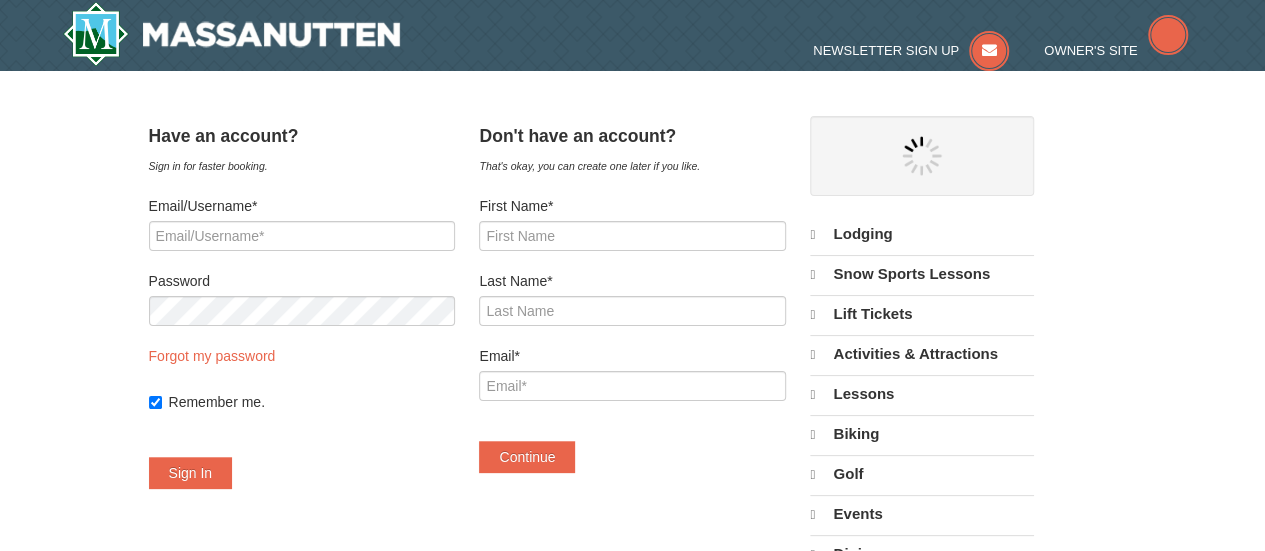 select on "7" 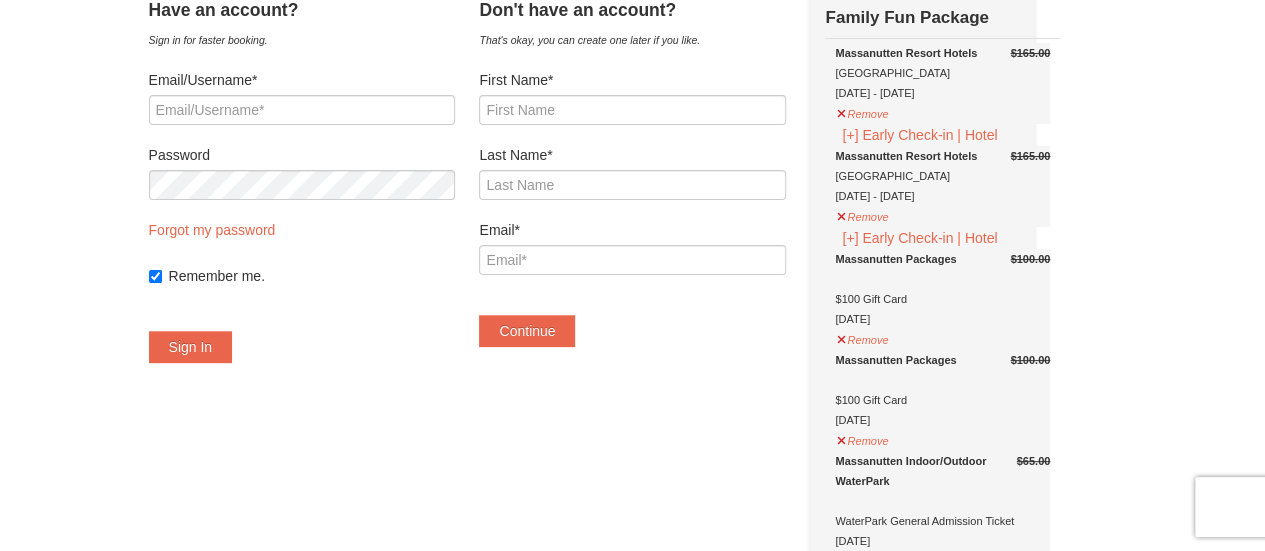 scroll, scrollTop: 136, scrollLeft: 0, axis: vertical 